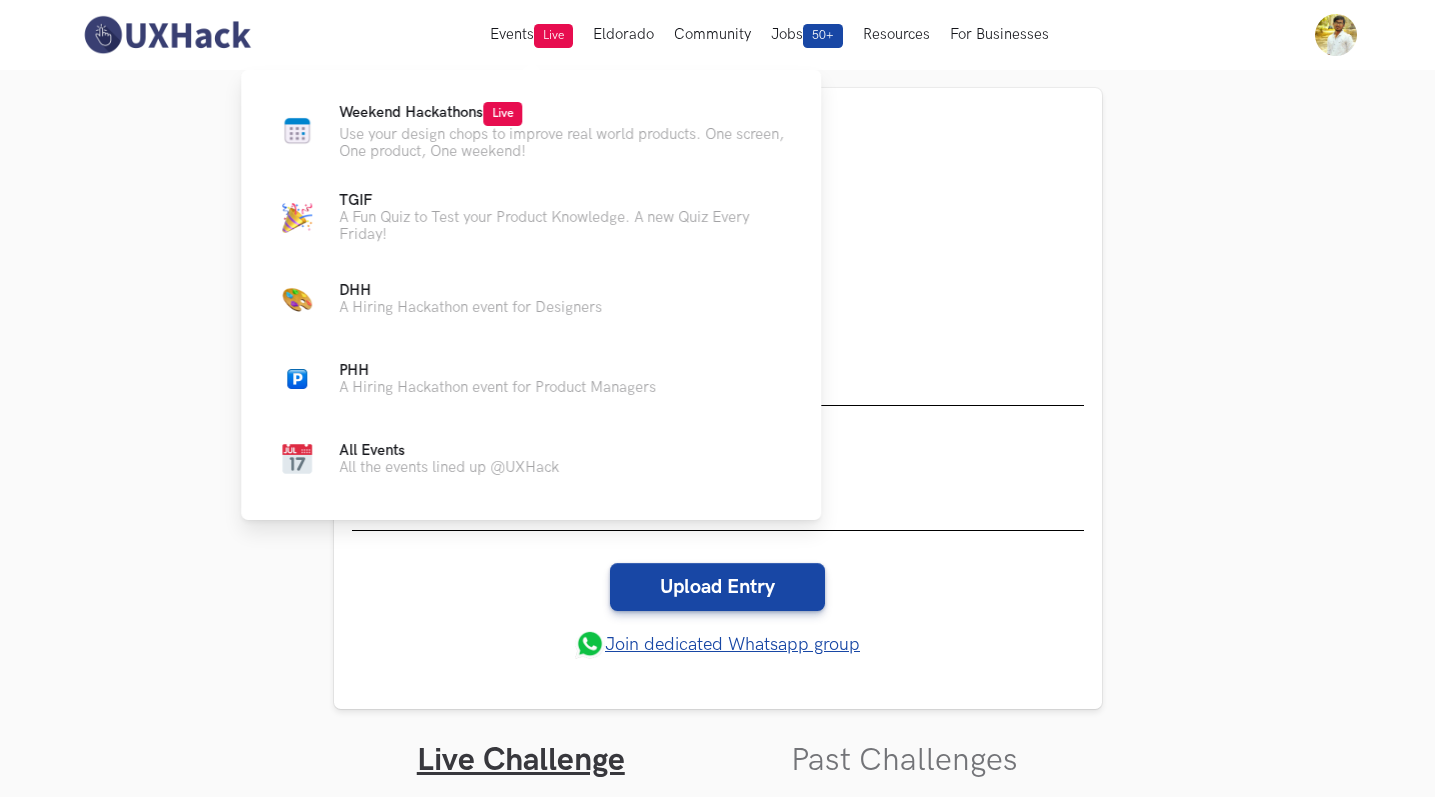 scroll, scrollTop: 1675, scrollLeft: 0, axis: vertical 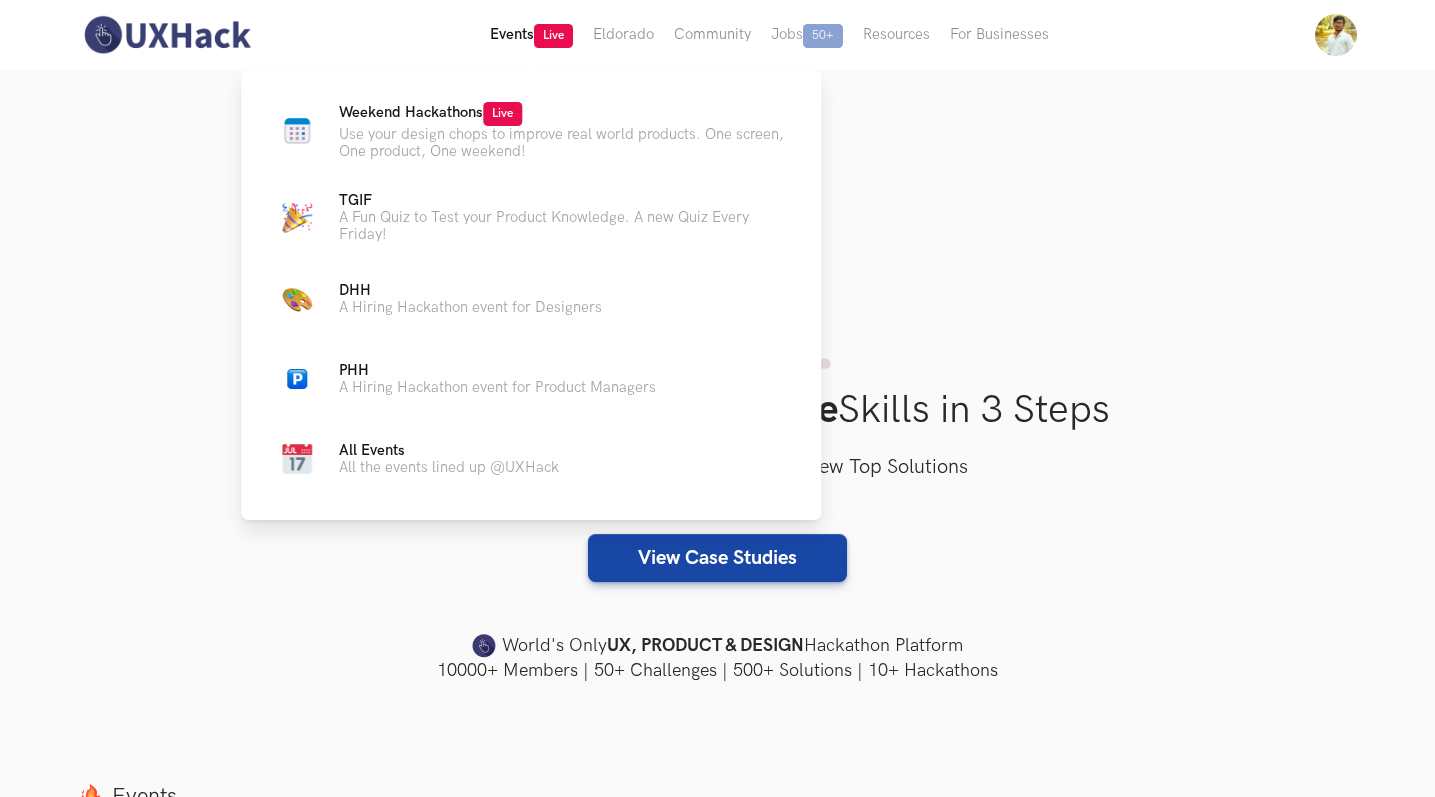 click on "Events  Live" at bounding box center [531, 35] 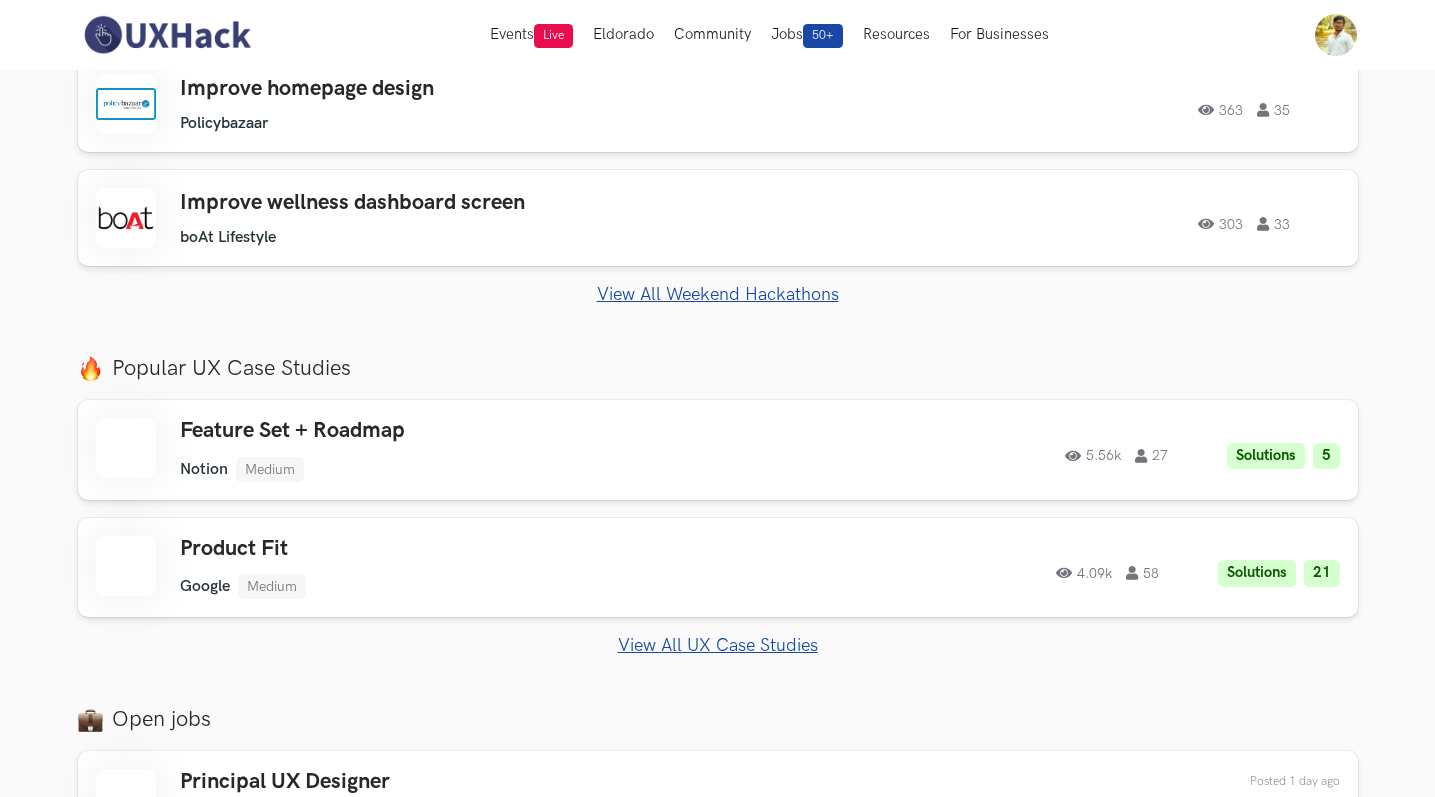 scroll, scrollTop: 316, scrollLeft: 0, axis: vertical 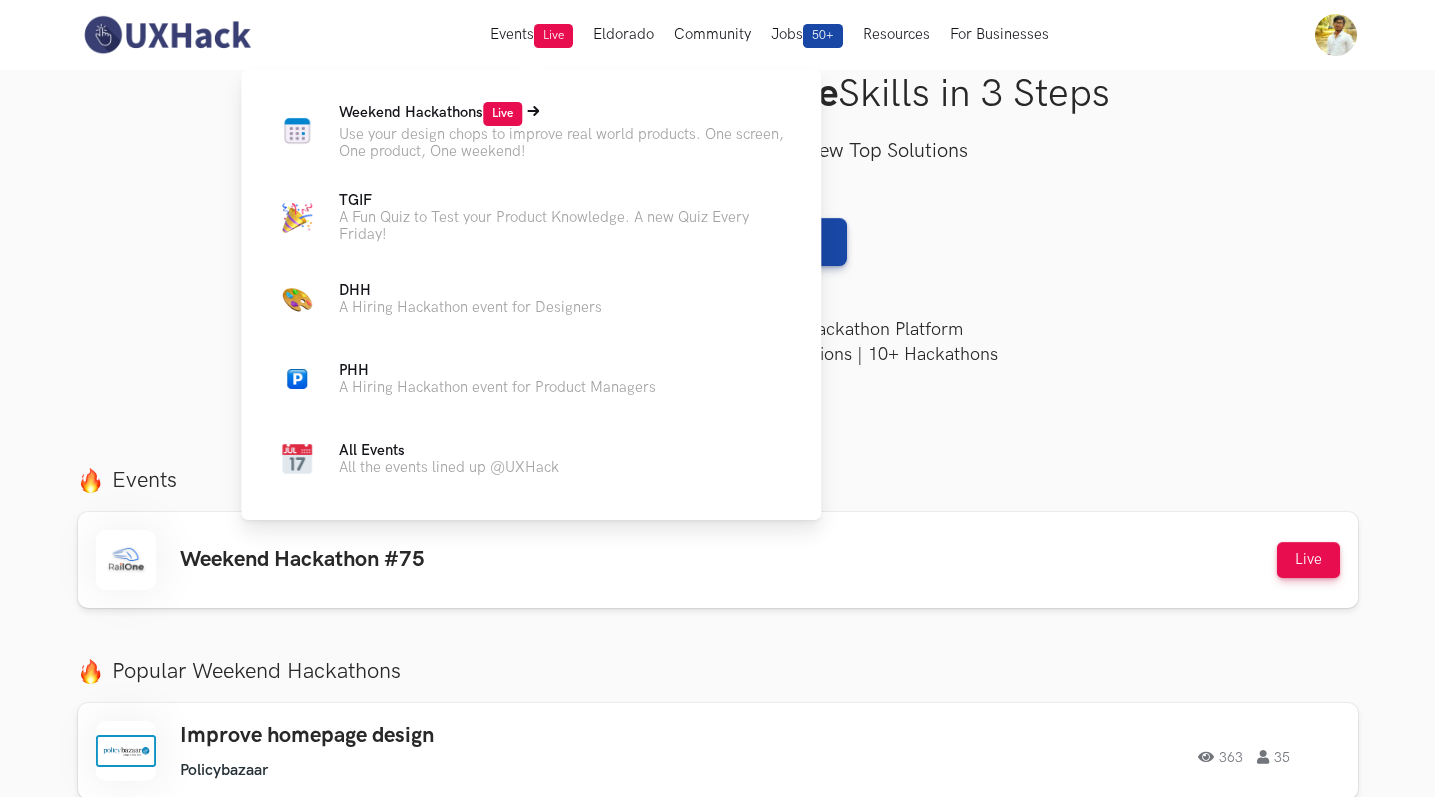 click on "Live" at bounding box center (502, 114) 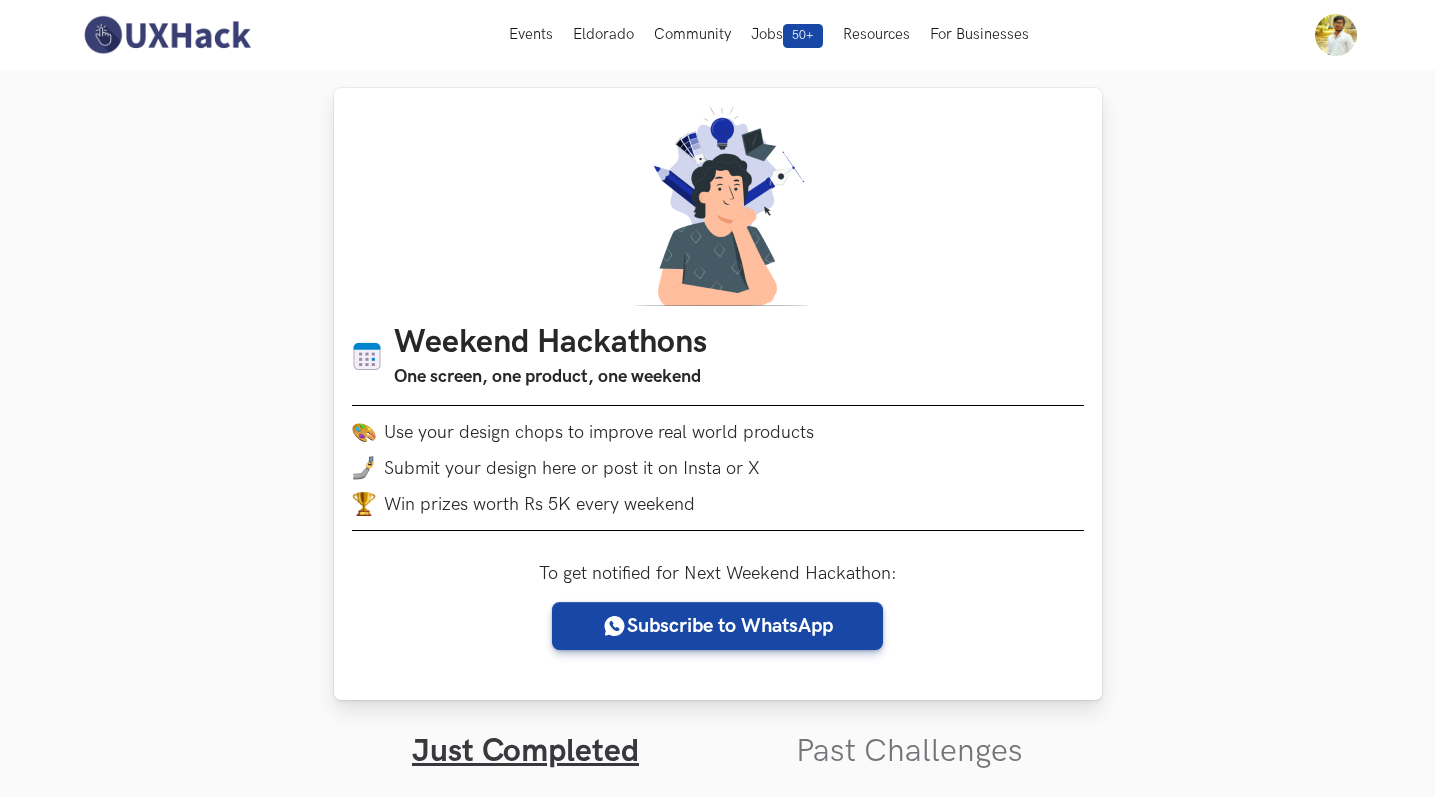 scroll, scrollTop: 0, scrollLeft: 0, axis: both 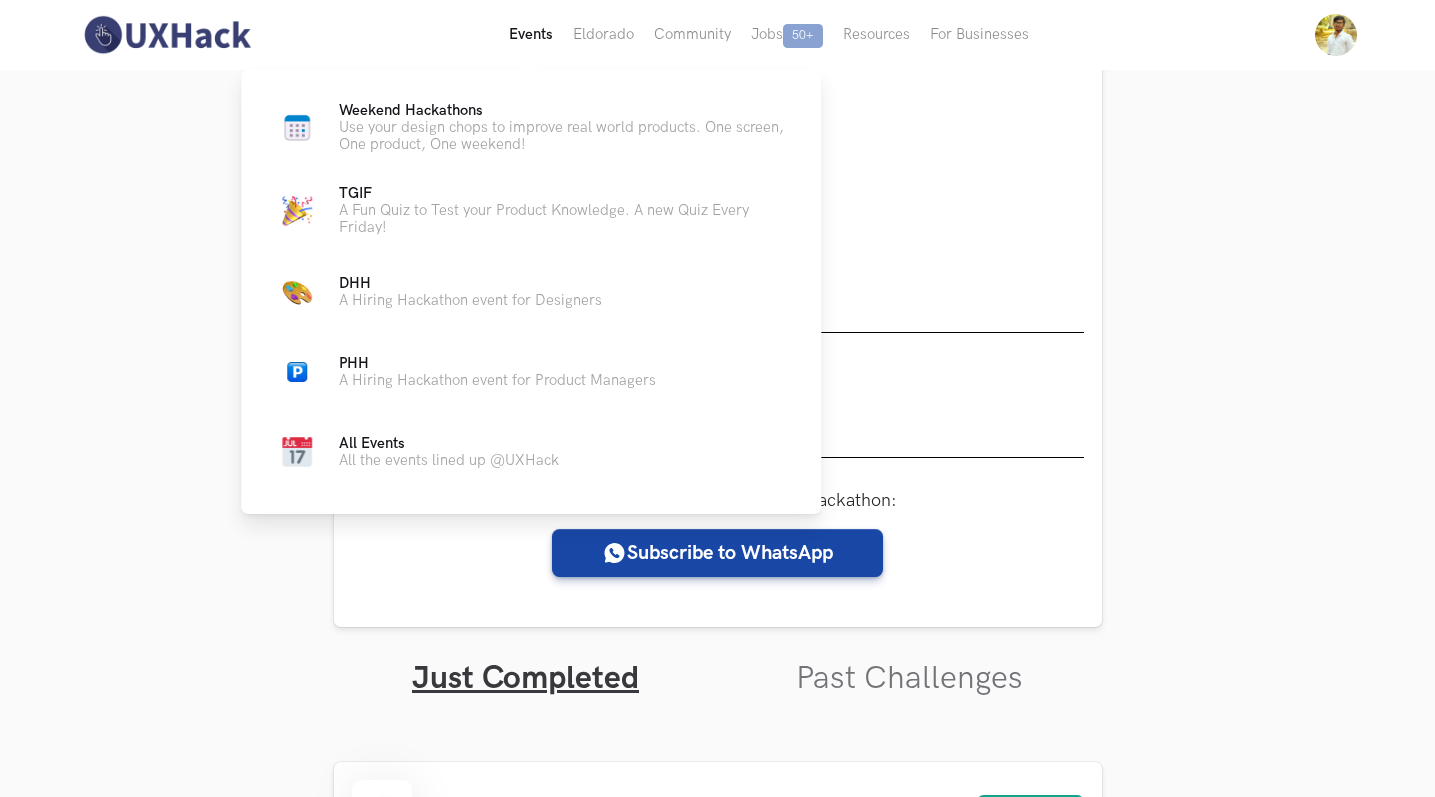 click on "Events  Live" at bounding box center (531, 35) 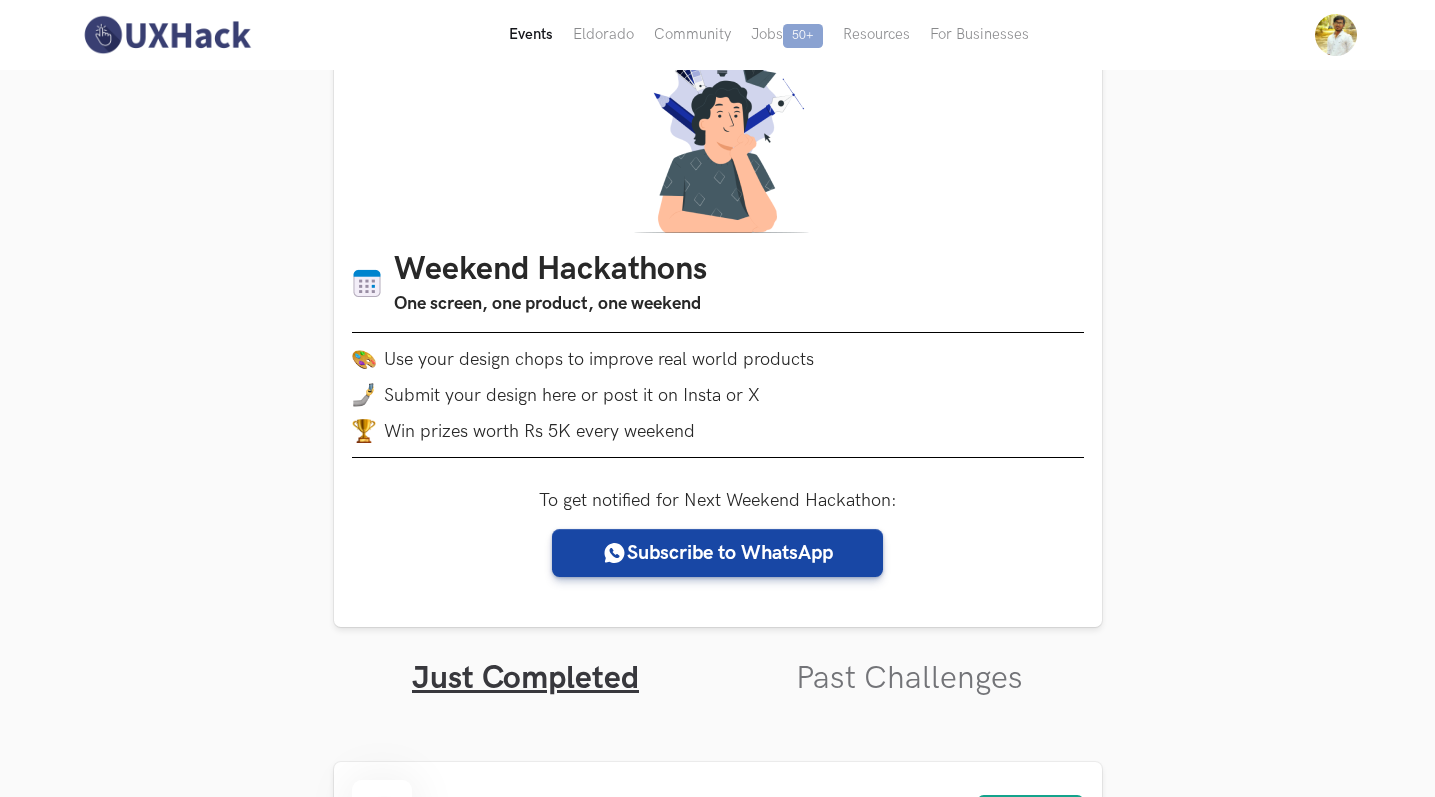 click on "Events  Live" at bounding box center [531, 35] 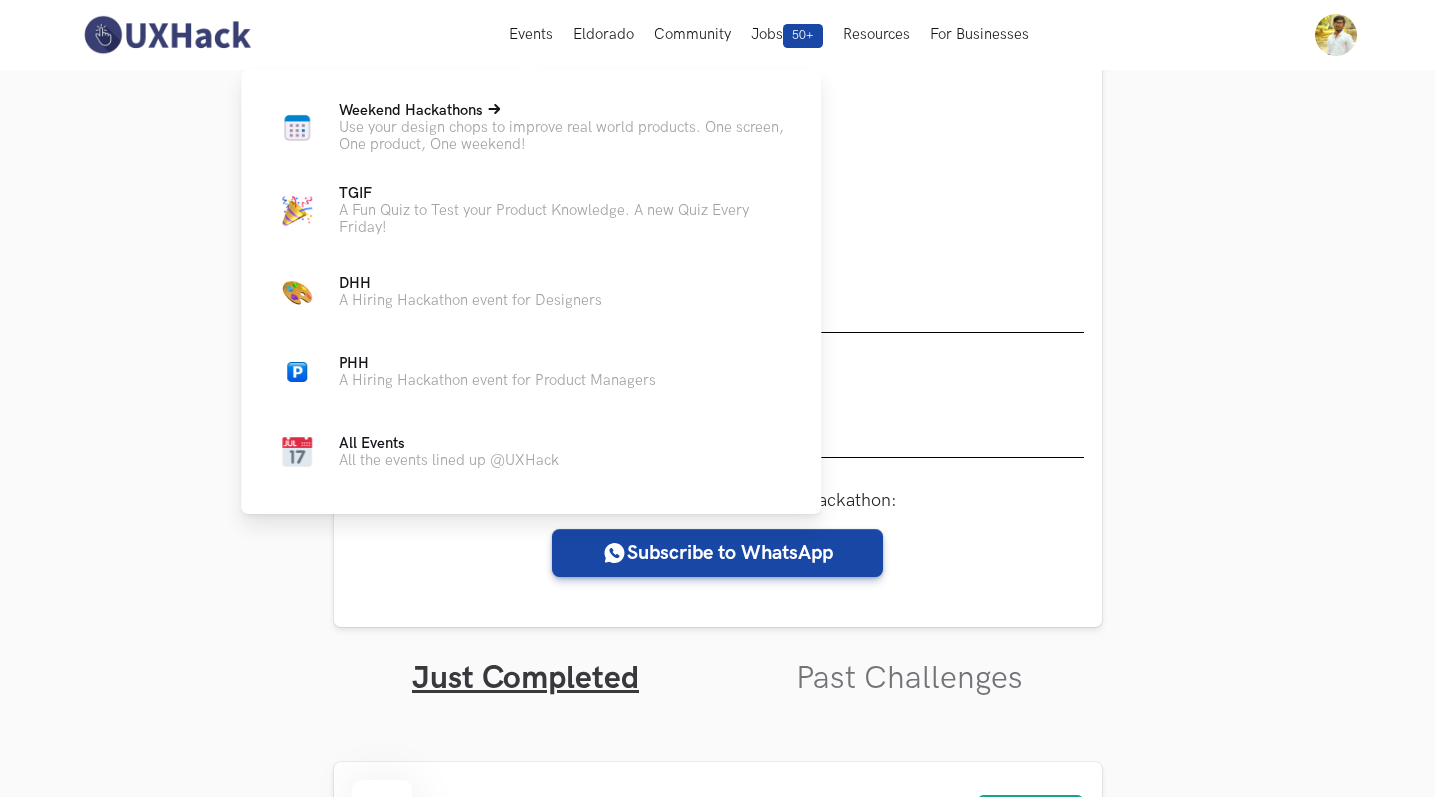 click on "Use your design chops to improve real world products. One screen, One product, One weekend!" at bounding box center (564, 136) 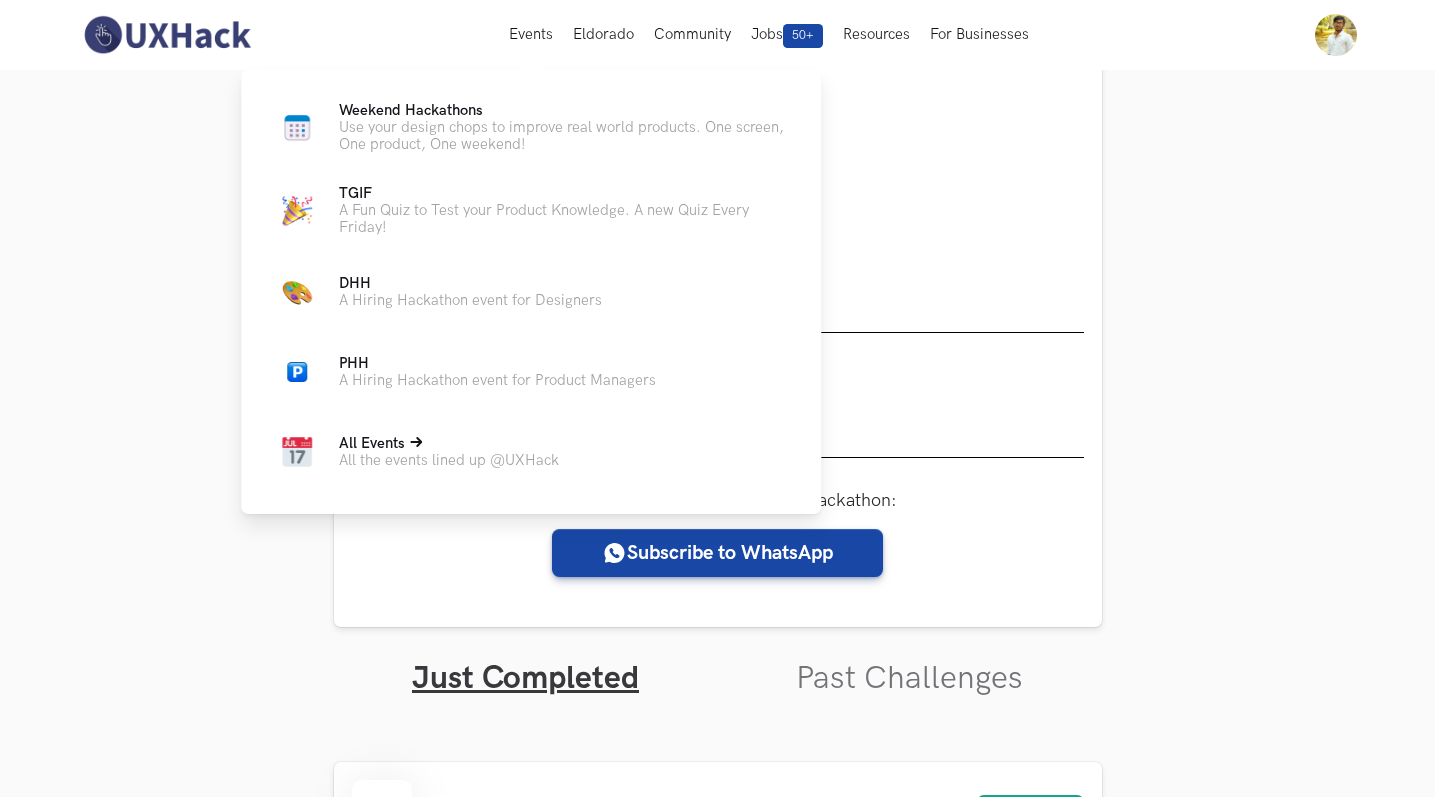 click on "All Events" at bounding box center [449, 443] 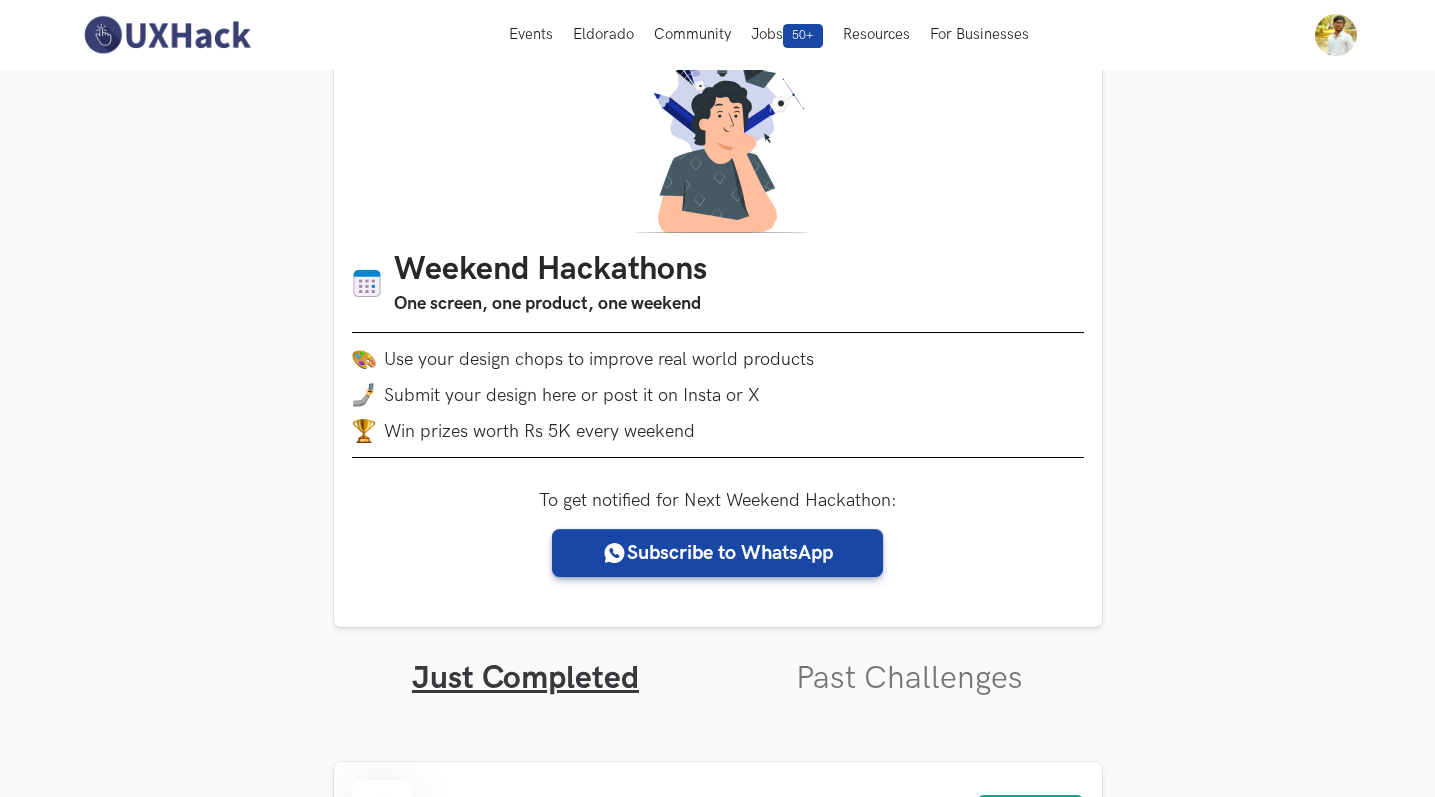 click on "Weekend Hackathons One screen, one product, one weekend Use your design chops to improve real world products Submit your design here or post it on Insta or X Win prizes worth Rs 5K every weekend To get notified for Next Weekend Hackathon: Subscribe to WhatsApp Just Completed Past Challenges RailOne Completed Weekend Hackathon #75 Indian Railways has just launched an all in one app called RailOne. Users can book tickets across IRCTC (reserved) and UTS (unreserved), which till date had to be done on different platforms. Besides this, the app offers other features such as train tracking, food ordering, PNR status et al Improve the design of the homescreen to bring in standardisation and consistency to this screen. You may change the look, if that helps build more trust with the app. Also consider improving prioritisation of the elements, so that they reflect the users expectations of a railway ticket booking app. Upload Entry (Upto 5 MB. Allowed formats: .PNG,.JPEG)   Cancel   {n} selected %file%files% 0% 100%" at bounding box center (717, 1641) 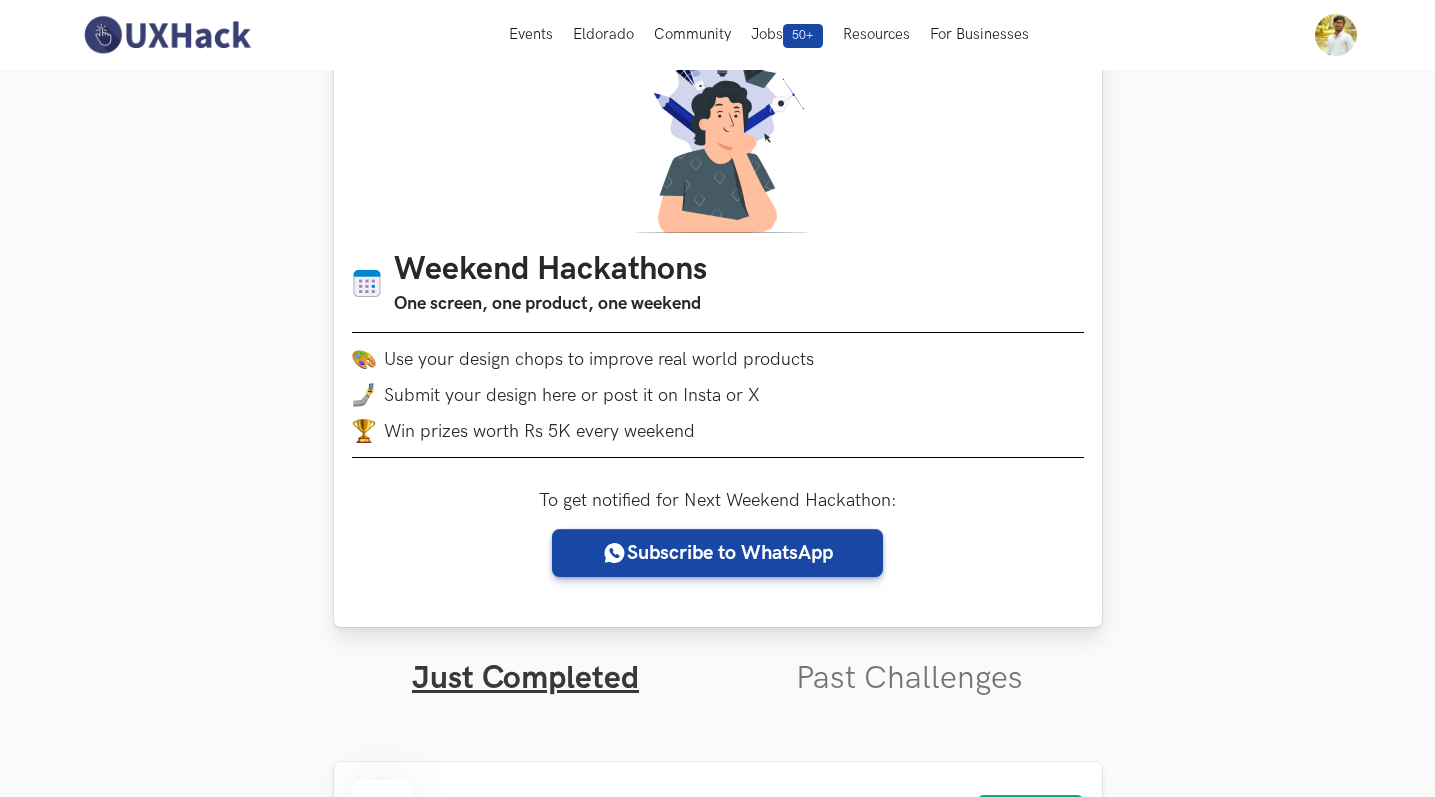 scroll, scrollTop: 0, scrollLeft: 0, axis: both 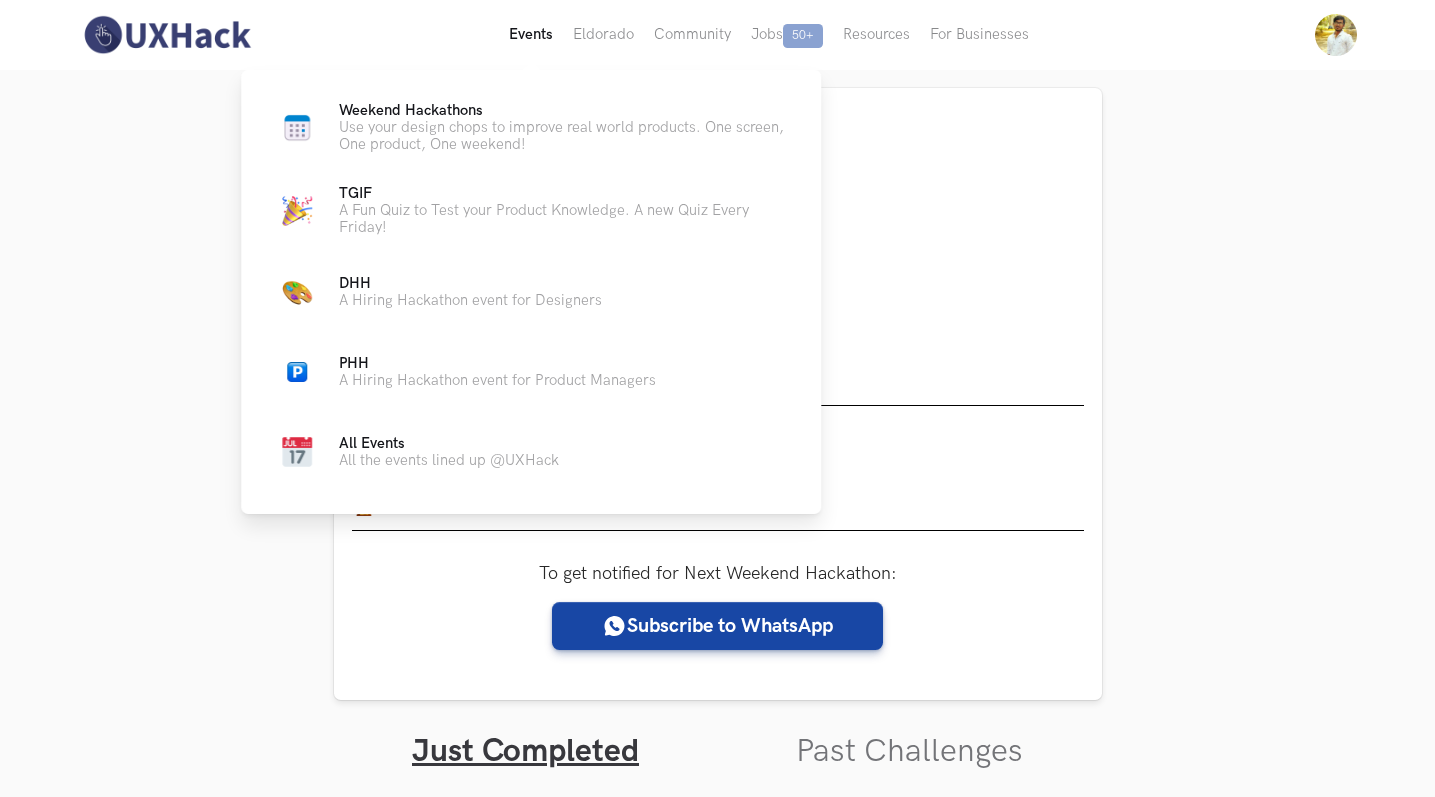 click on "Events  Live" at bounding box center [531, 35] 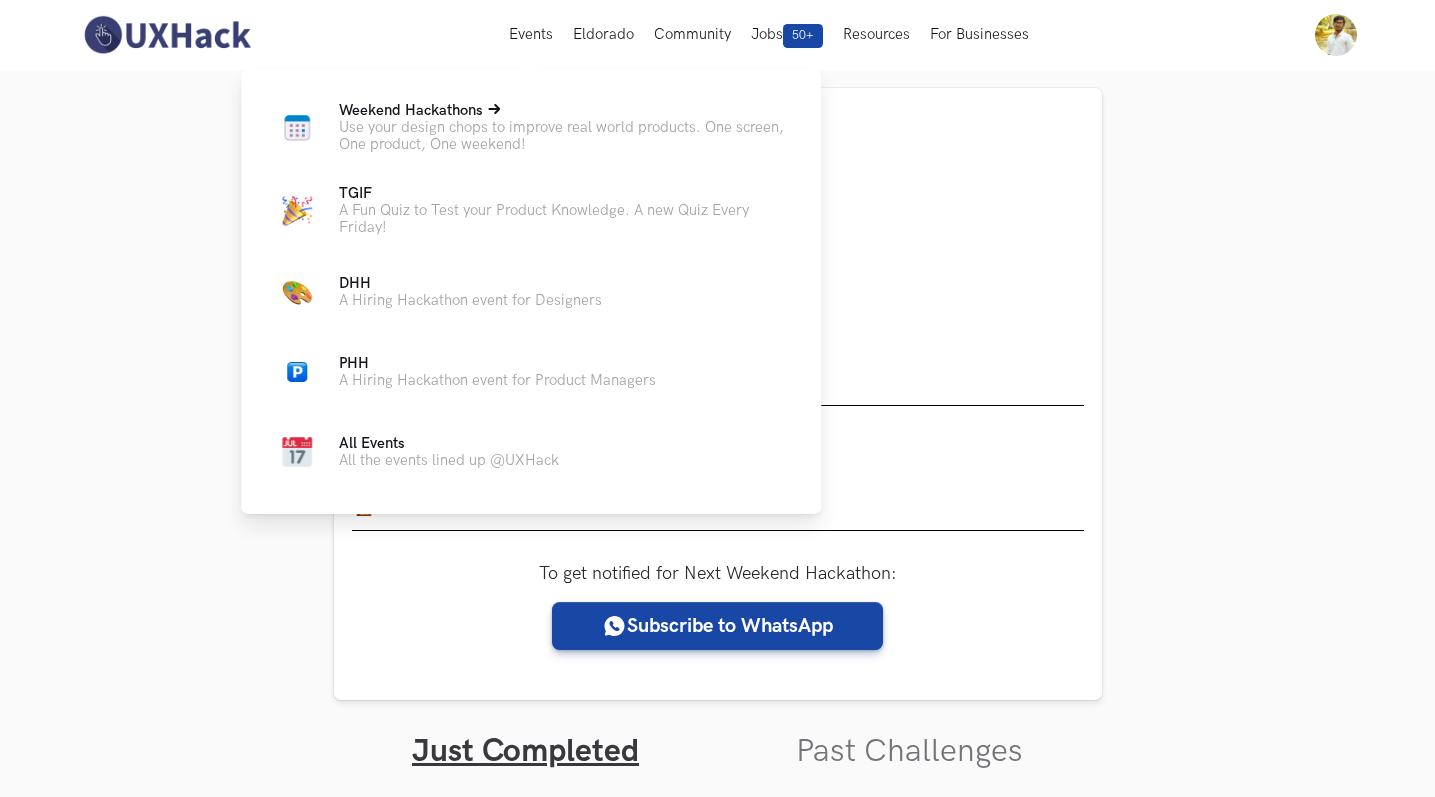 click at bounding box center (494, 109) 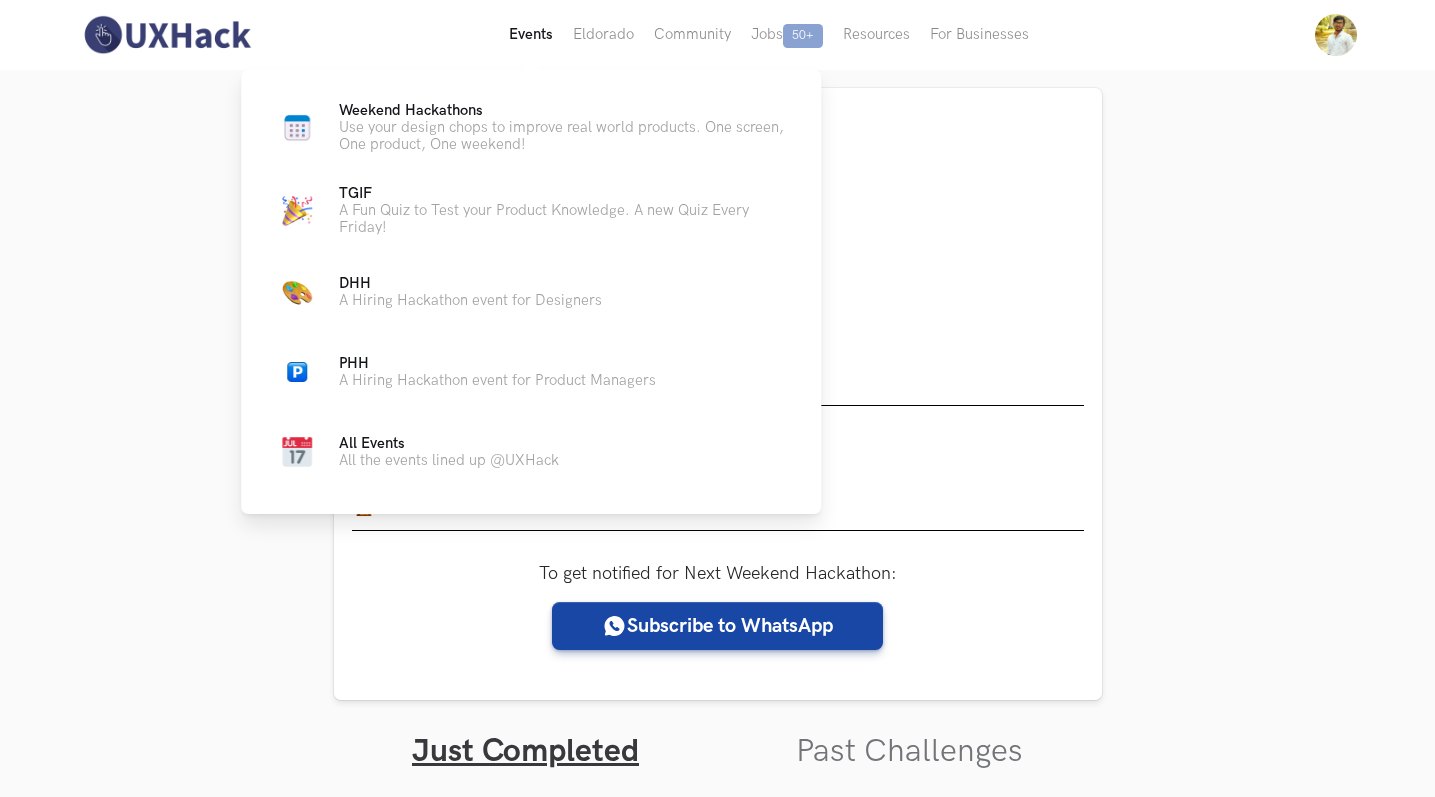 click on "Events  Live" at bounding box center [531, 35] 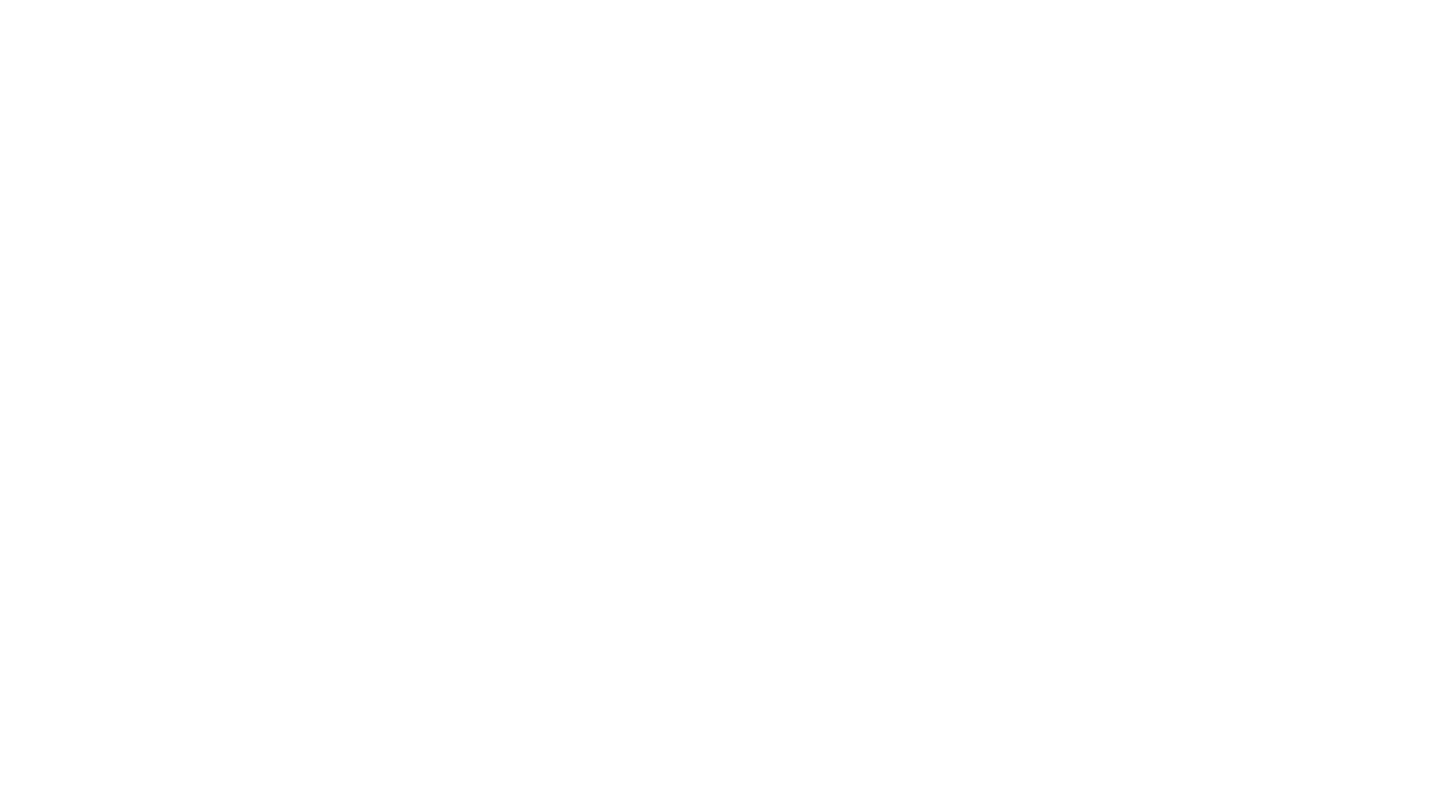 scroll, scrollTop: 0, scrollLeft: 0, axis: both 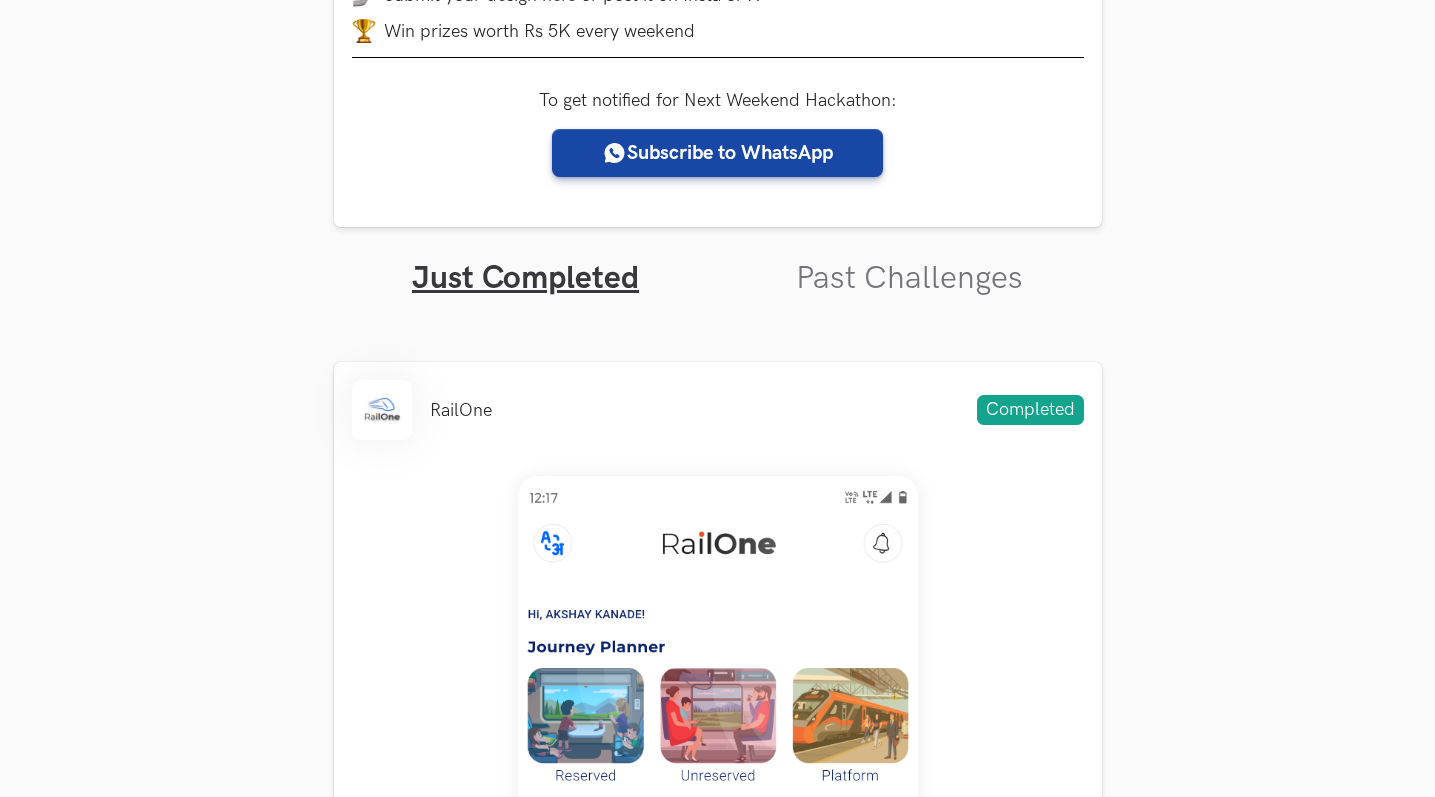 click on "Just Completed Past Challenges" at bounding box center (718, 262) 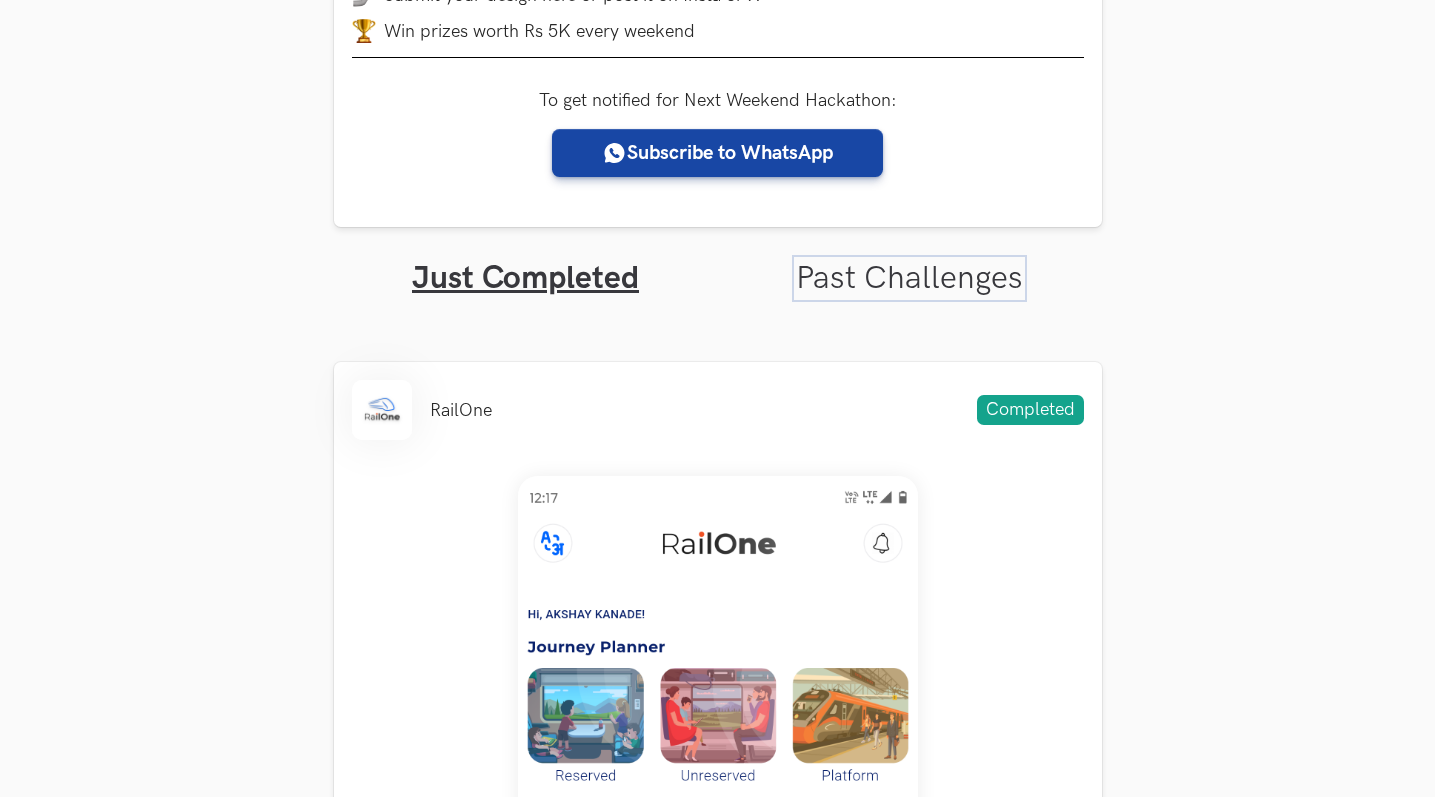 click on "Past Challenges" at bounding box center [909, 278] 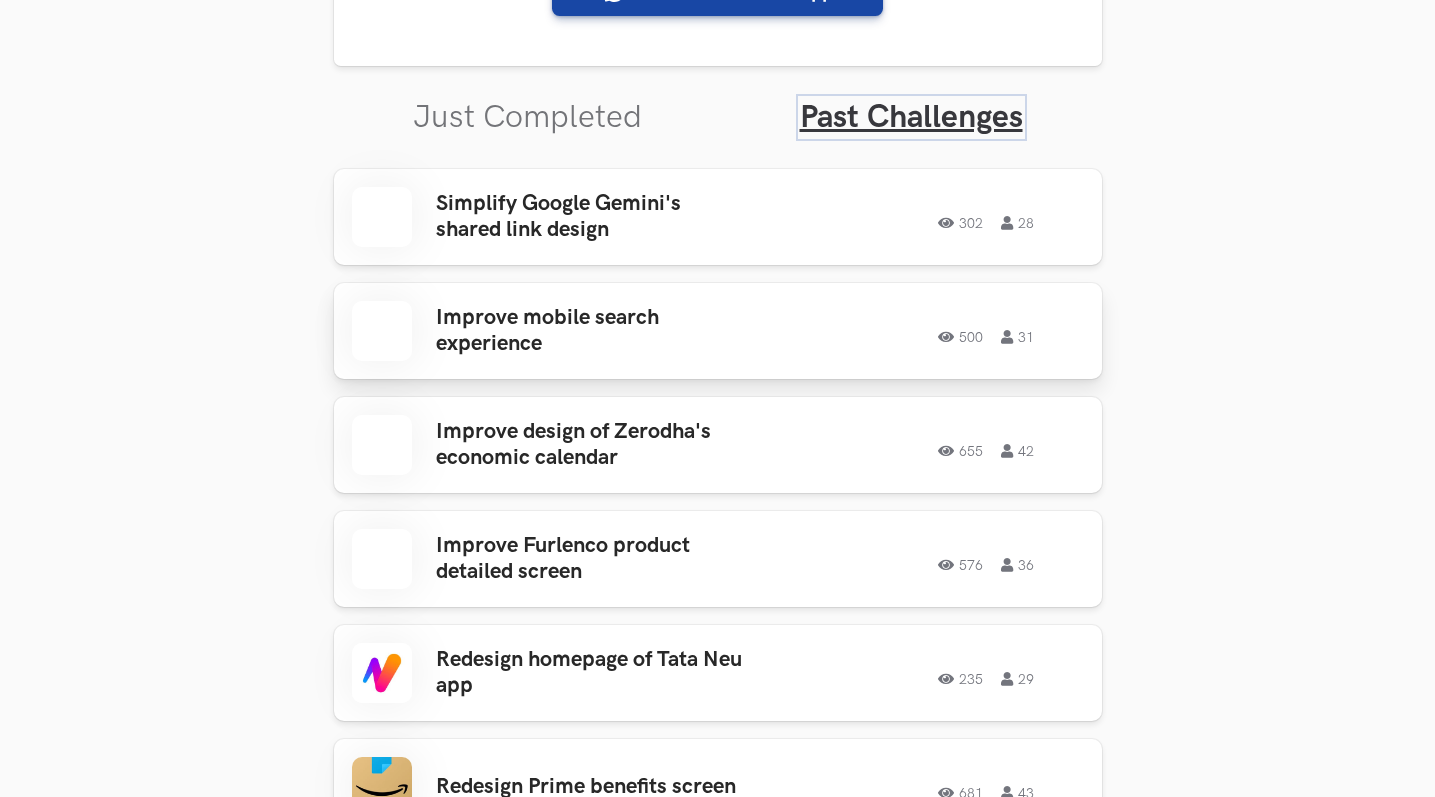 scroll, scrollTop: 657, scrollLeft: 0, axis: vertical 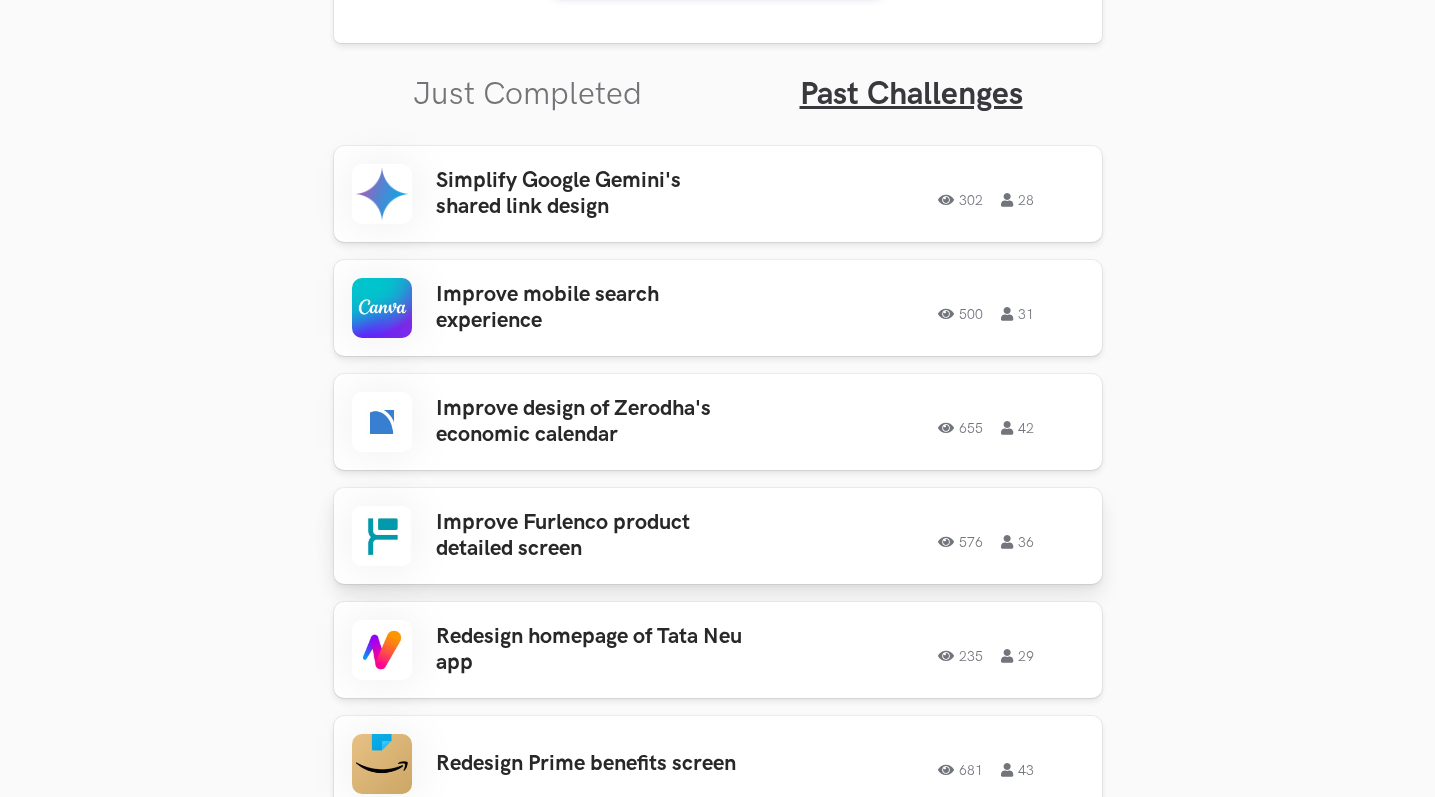 click on "Improve Furlenco product detailed screen" at bounding box center [592, 536] 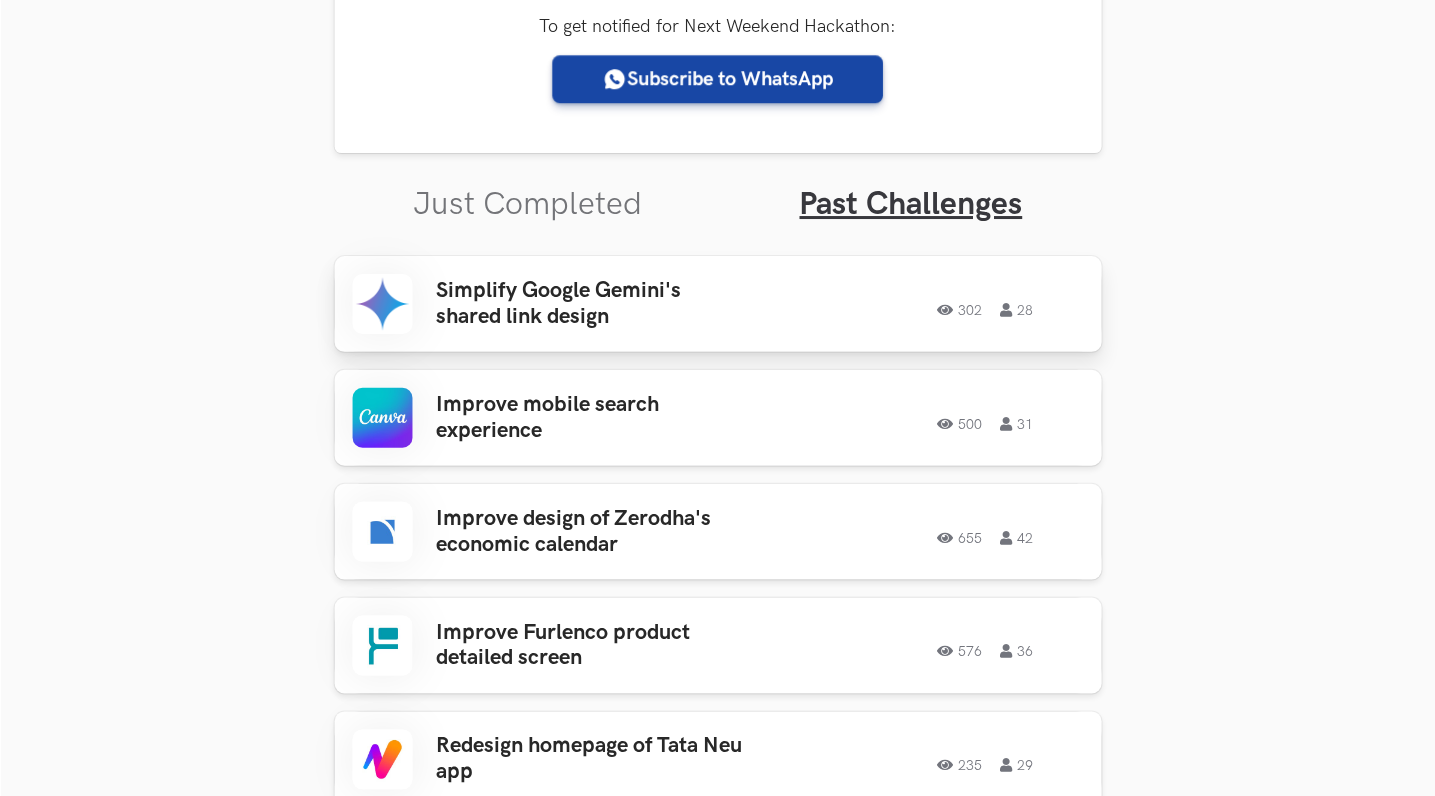scroll, scrollTop: 636, scrollLeft: 0, axis: vertical 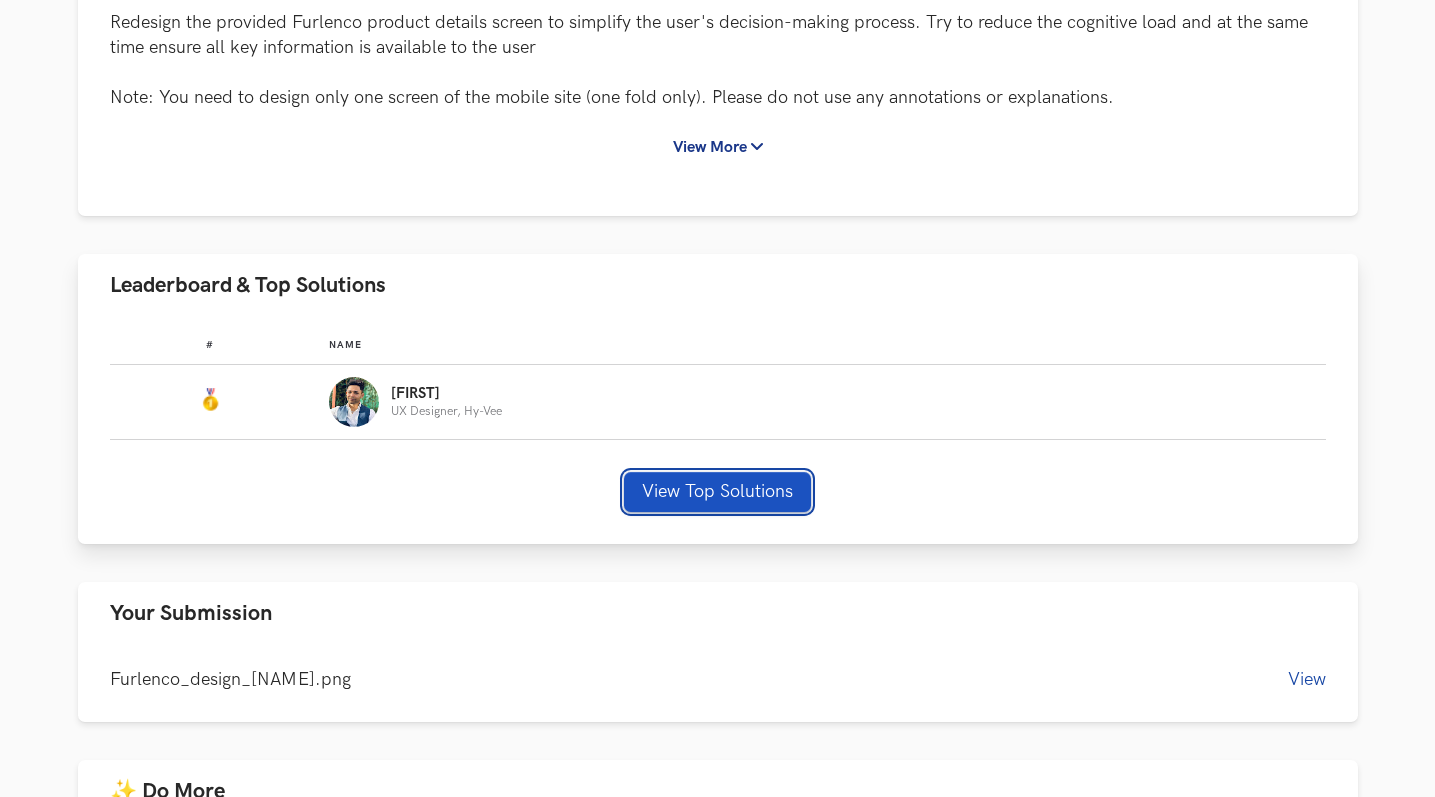 click on "View Top Solutions" at bounding box center [717, 492] 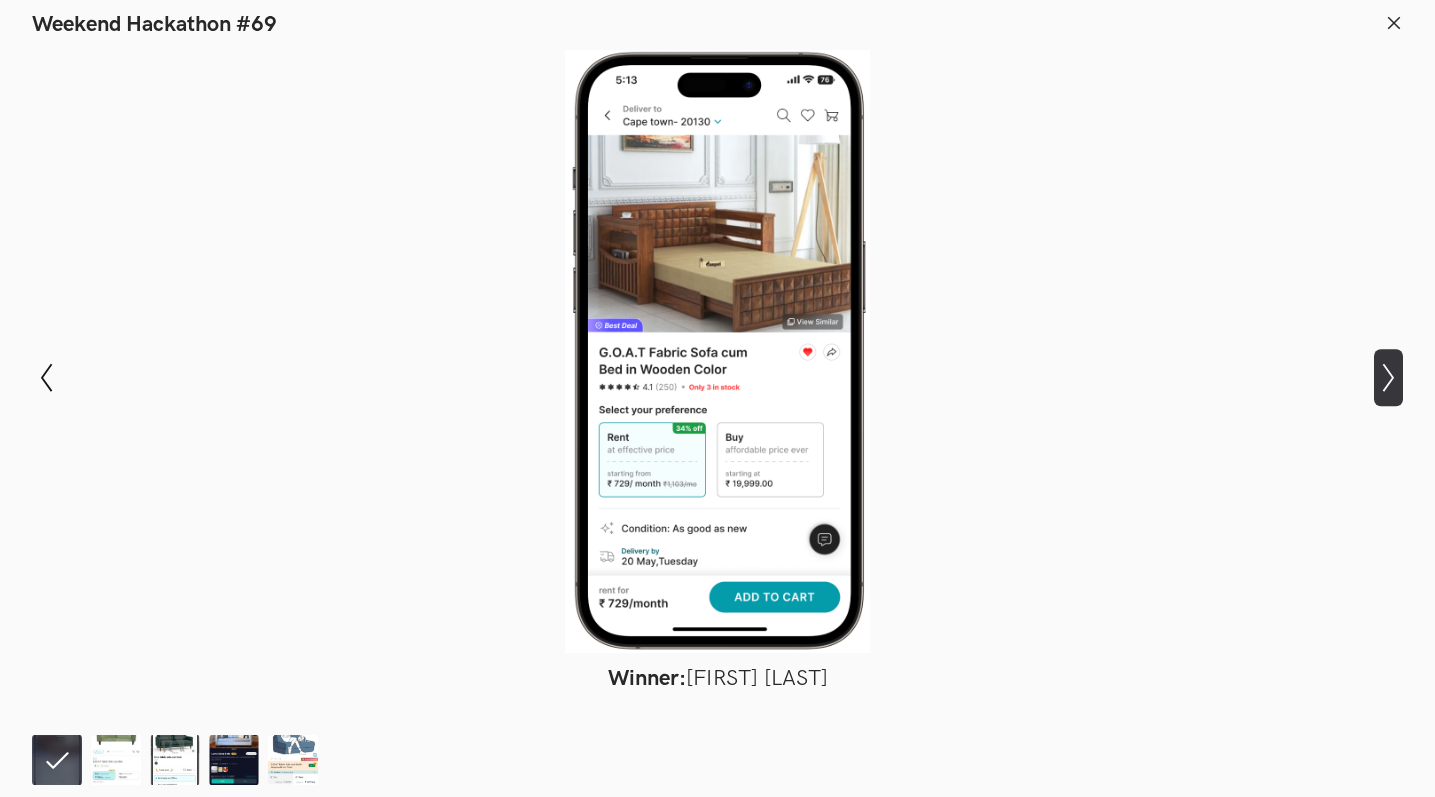 click on "Show next slide" at bounding box center [46, 377] 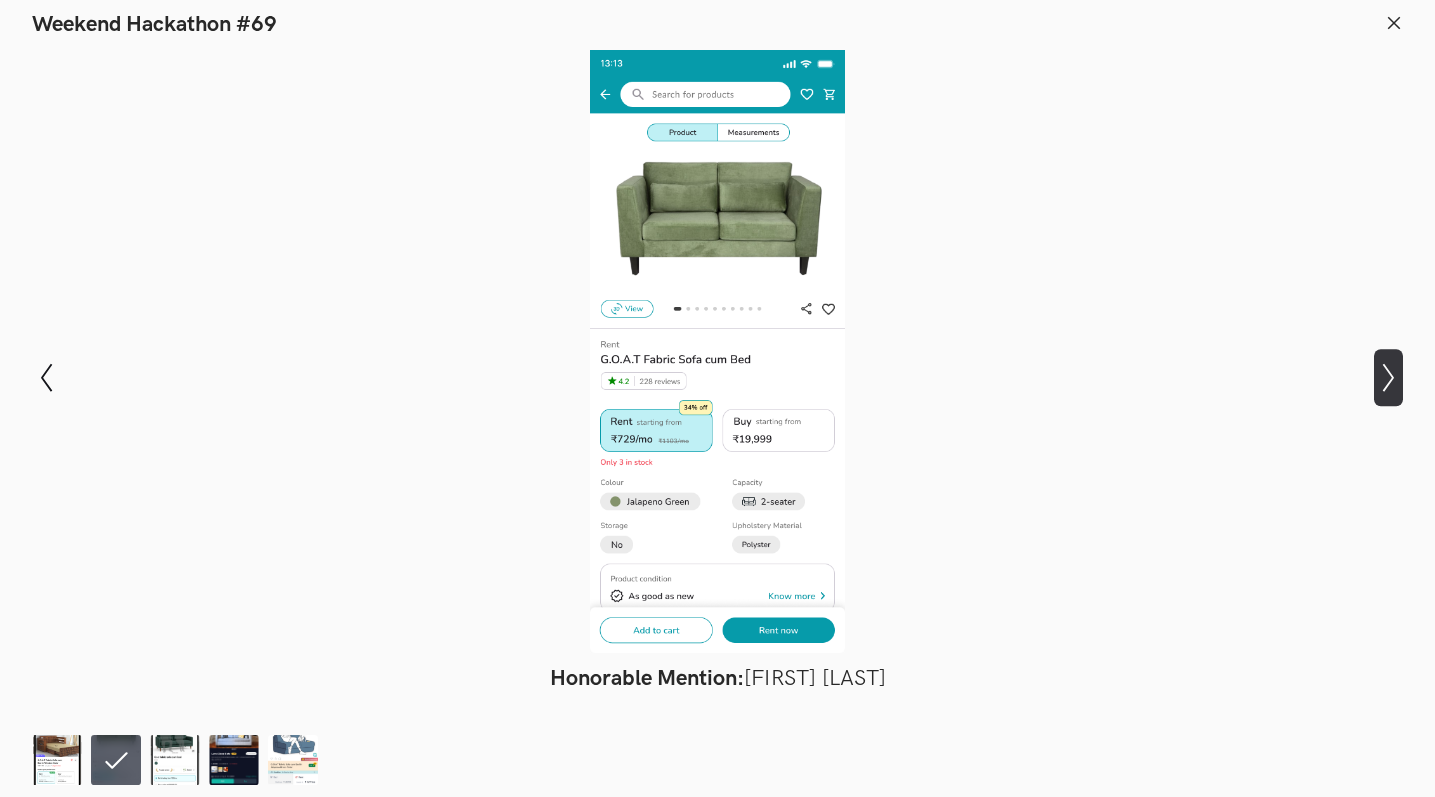 click on "Show next slide" at bounding box center (46, 377) 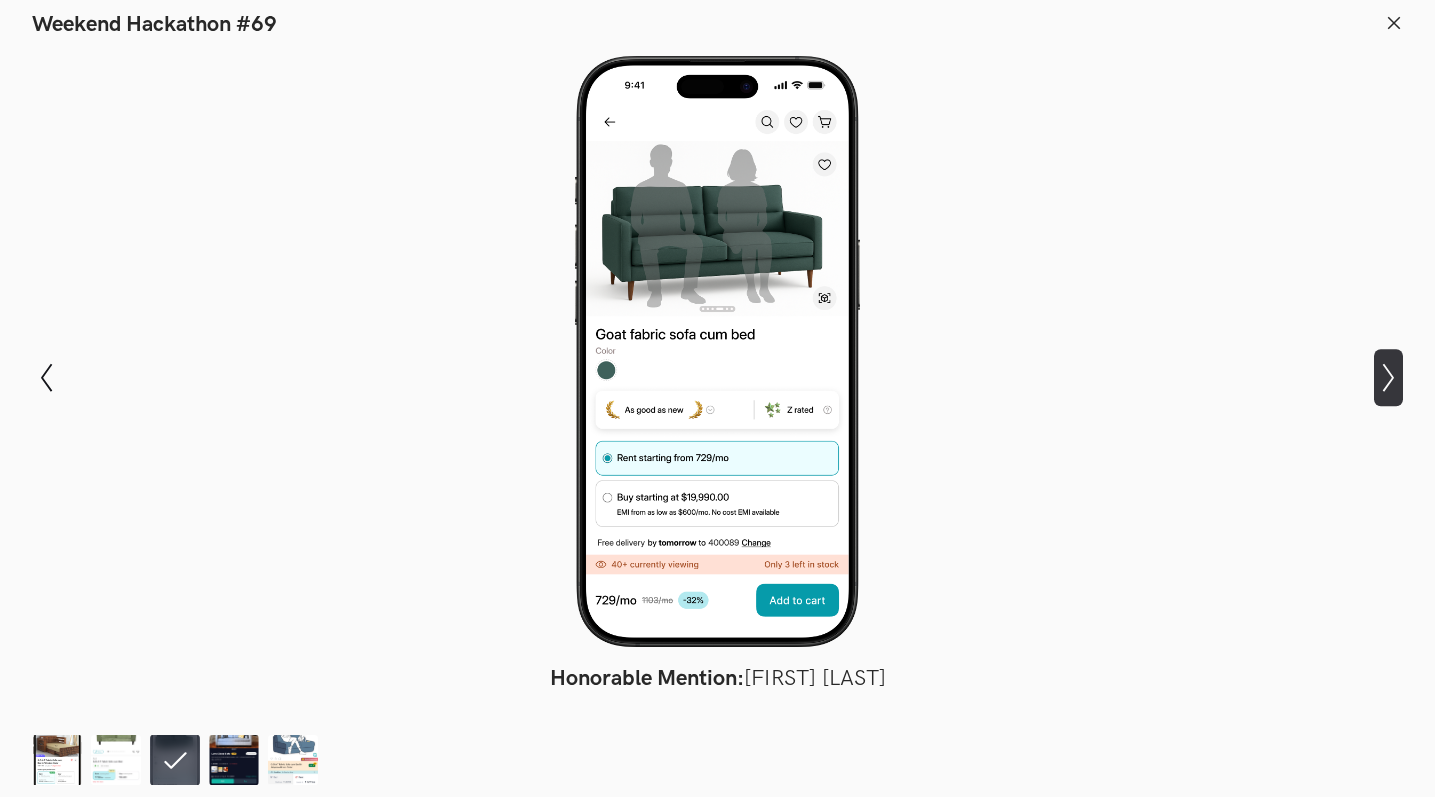 click on "Show next slide" at bounding box center (46, 377) 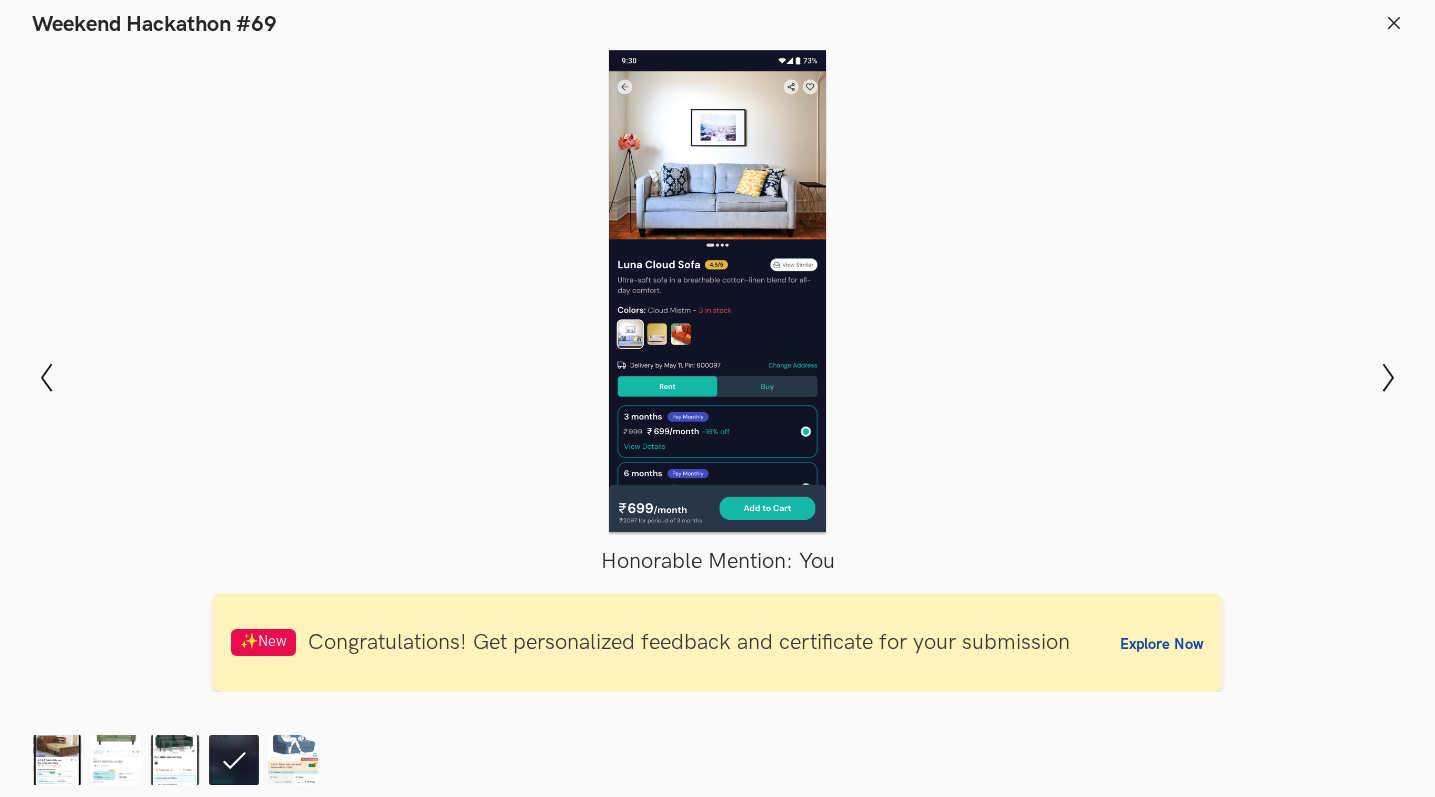 click at bounding box center (1394, 23) 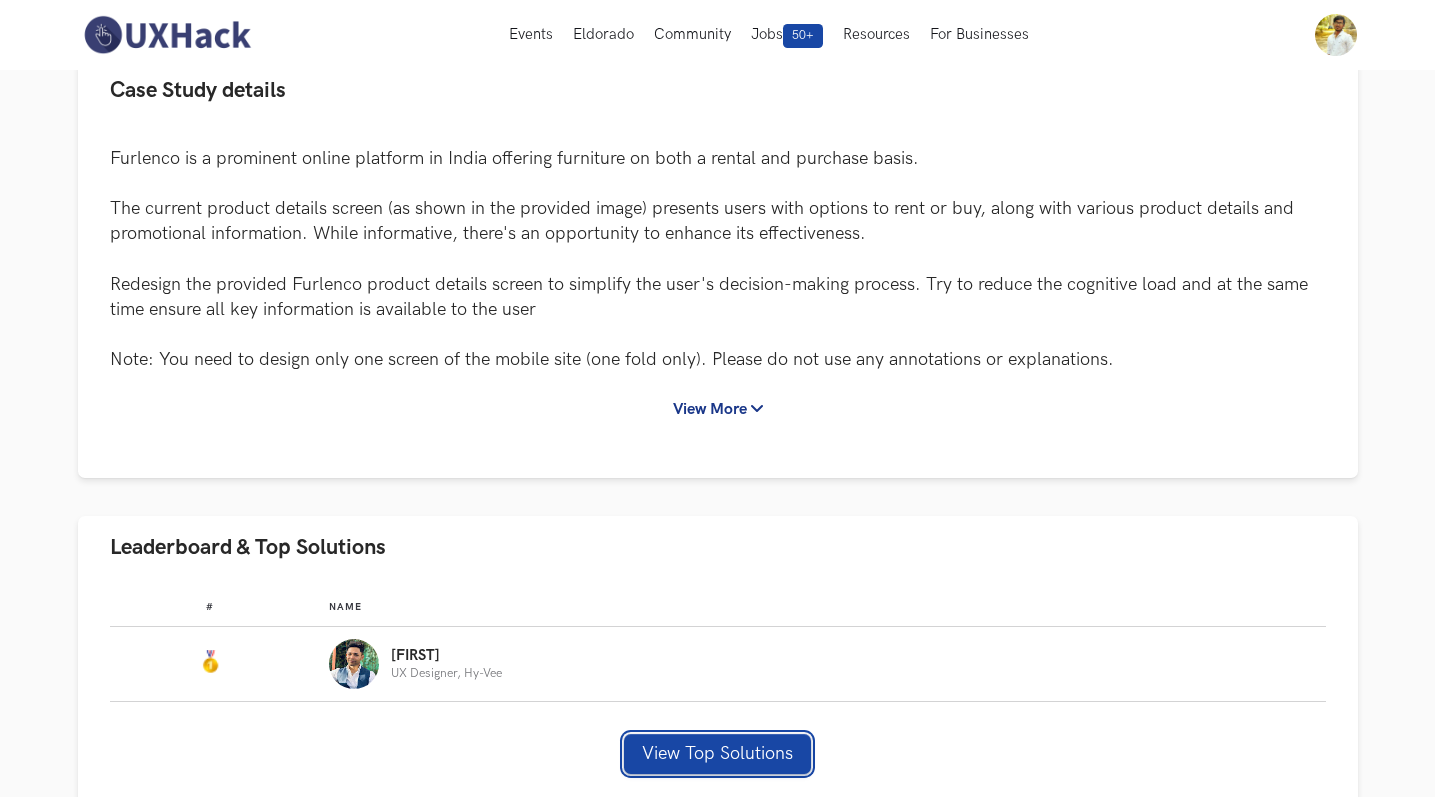 scroll, scrollTop: 0, scrollLeft: 0, axis: both 